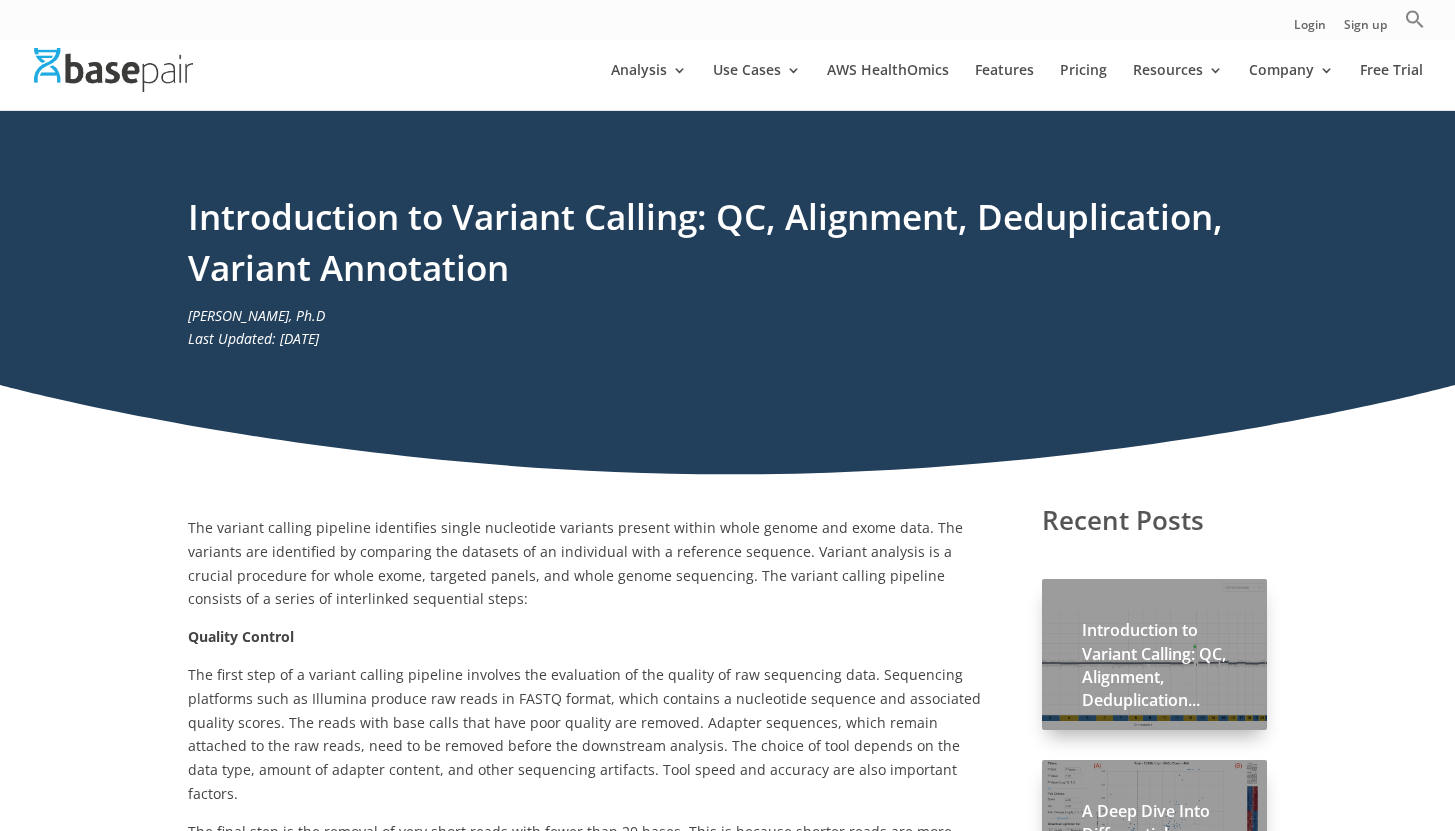 scroll, scrollTop: 249, scrollLeft: 0, axis: vertical 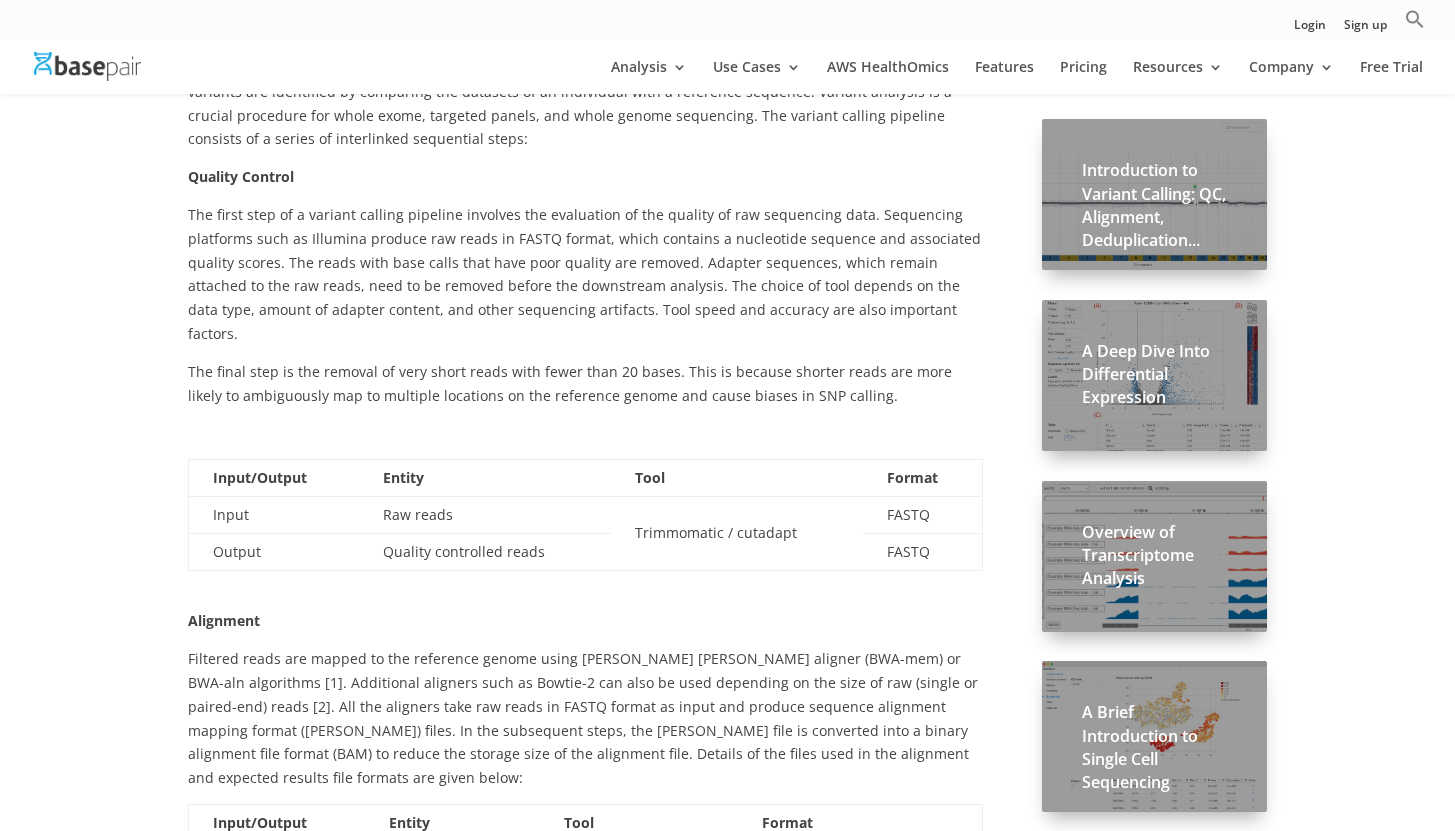 click on "Introduction to Variant Calling: QC, Alignment, Deduplication..." at bounding box center [1154, 210] 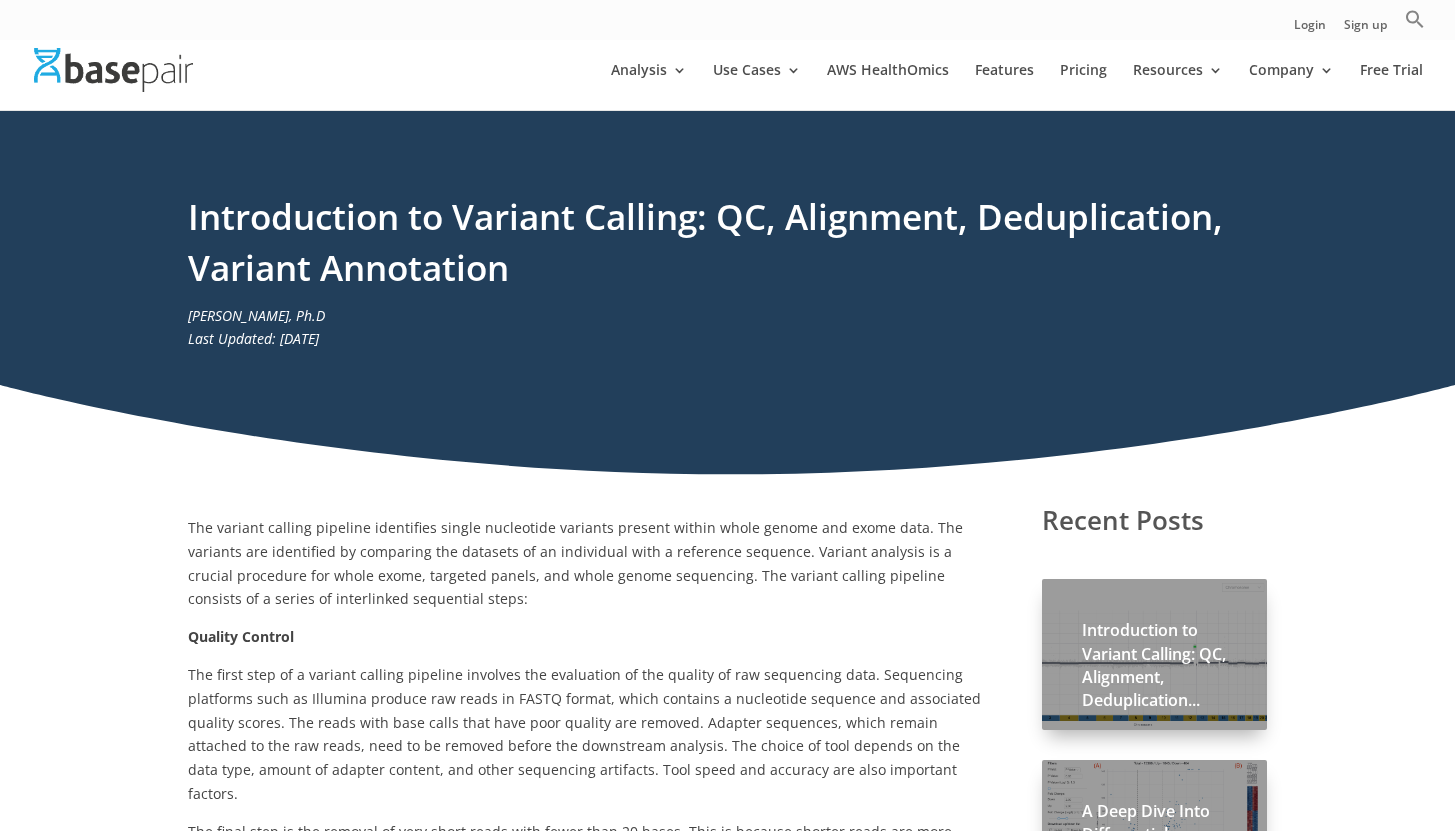 scroll, scrollTop: 0, scrollLeft: 0, axis: both 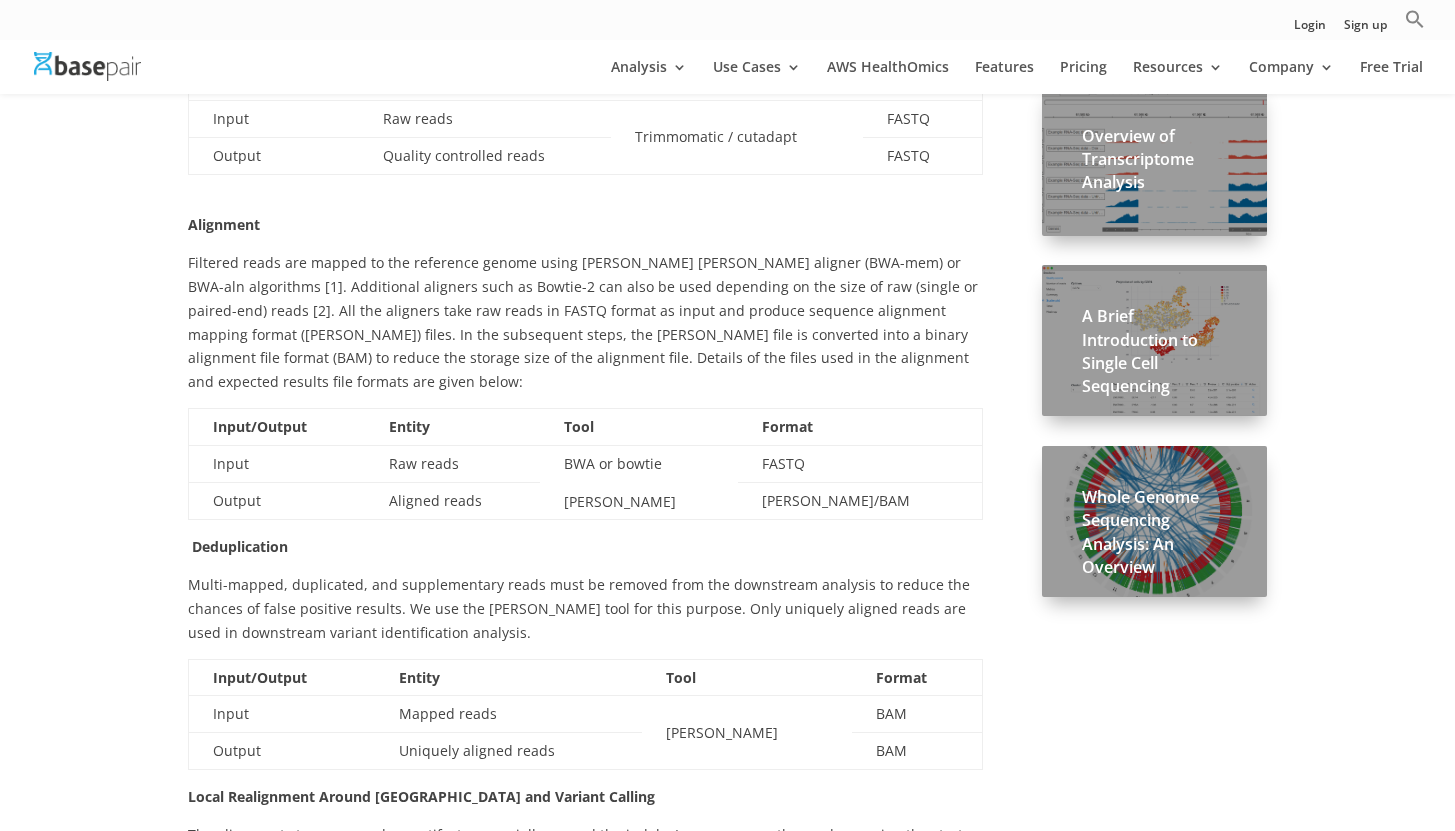 click on "Filtered reads are mapped to the reference genome using [PERSON_NAME] [PERSON_NAME] aligner (BWA-mem) or BWA-aln algorithms [1]. Additional aligners such as Bowtie-2 can also be used depending on the size of raw (single or paired-end) reads [2]. All the aligners take raw reads in FASTQ format as input and produce sequence alignment mapping format ([PERSON_NAME]) files. In the subsequent steps, the [PERSON_NAME] file is converted into a binary alignment file format (BAM) to reduce the storage size of the alignment file. Details of the files used in the alignment and expected results file formats are given below:" at bounding box center [583, 322] 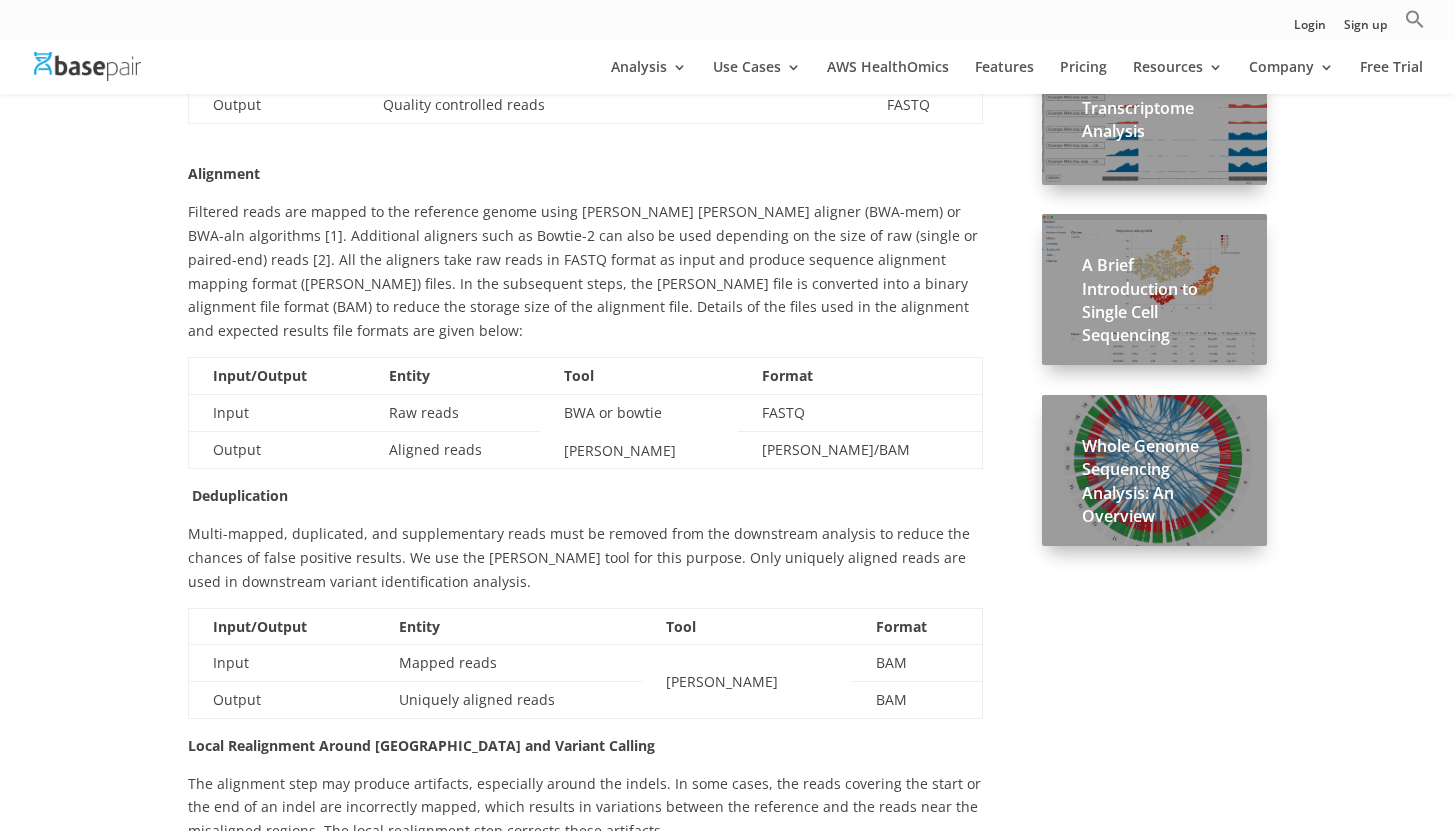 scroll, scrollTop: 889, scrollLeft: 0, axis: vertical 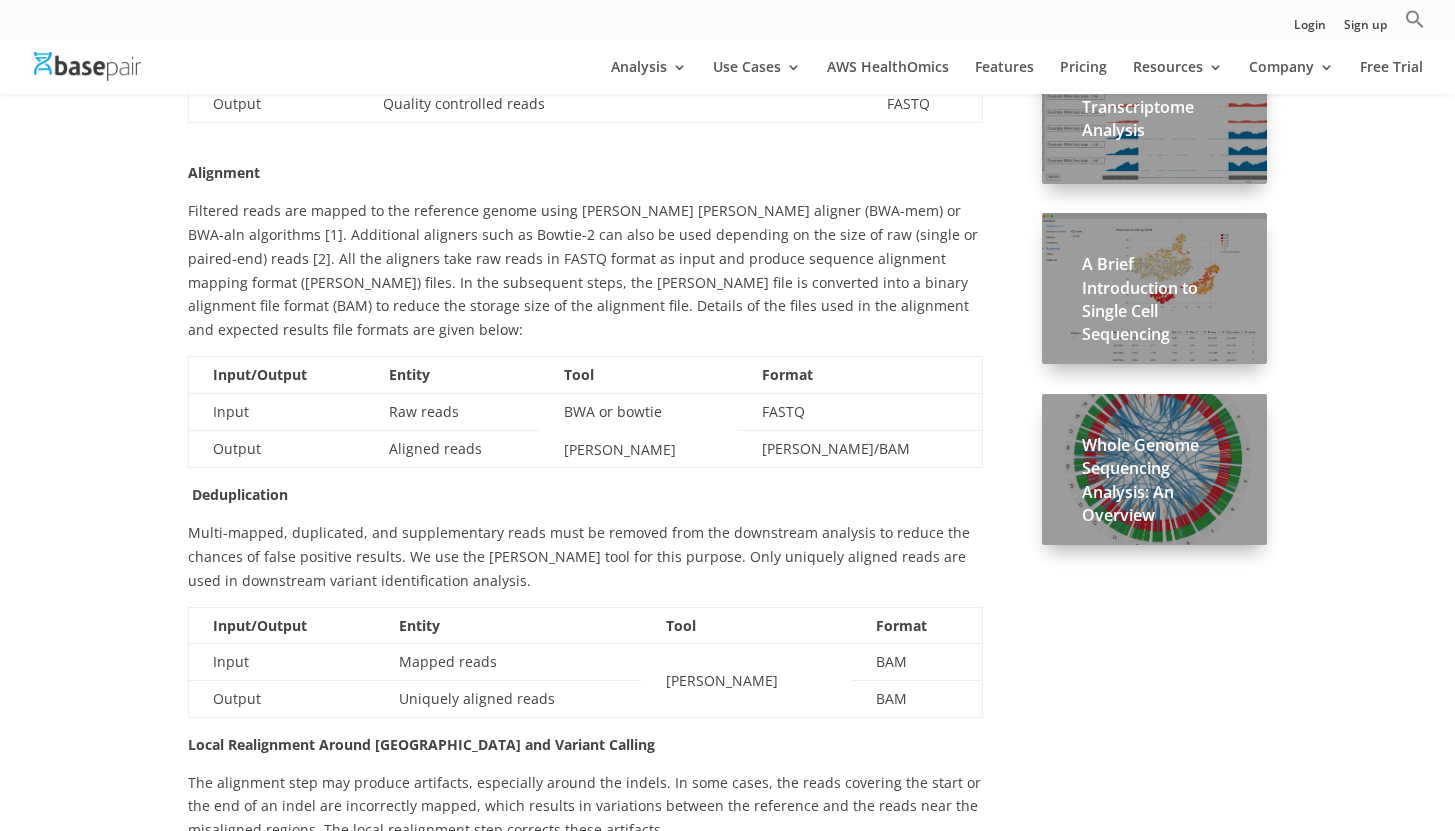 click on "Aligned reads" at bounding box center [452, 449] 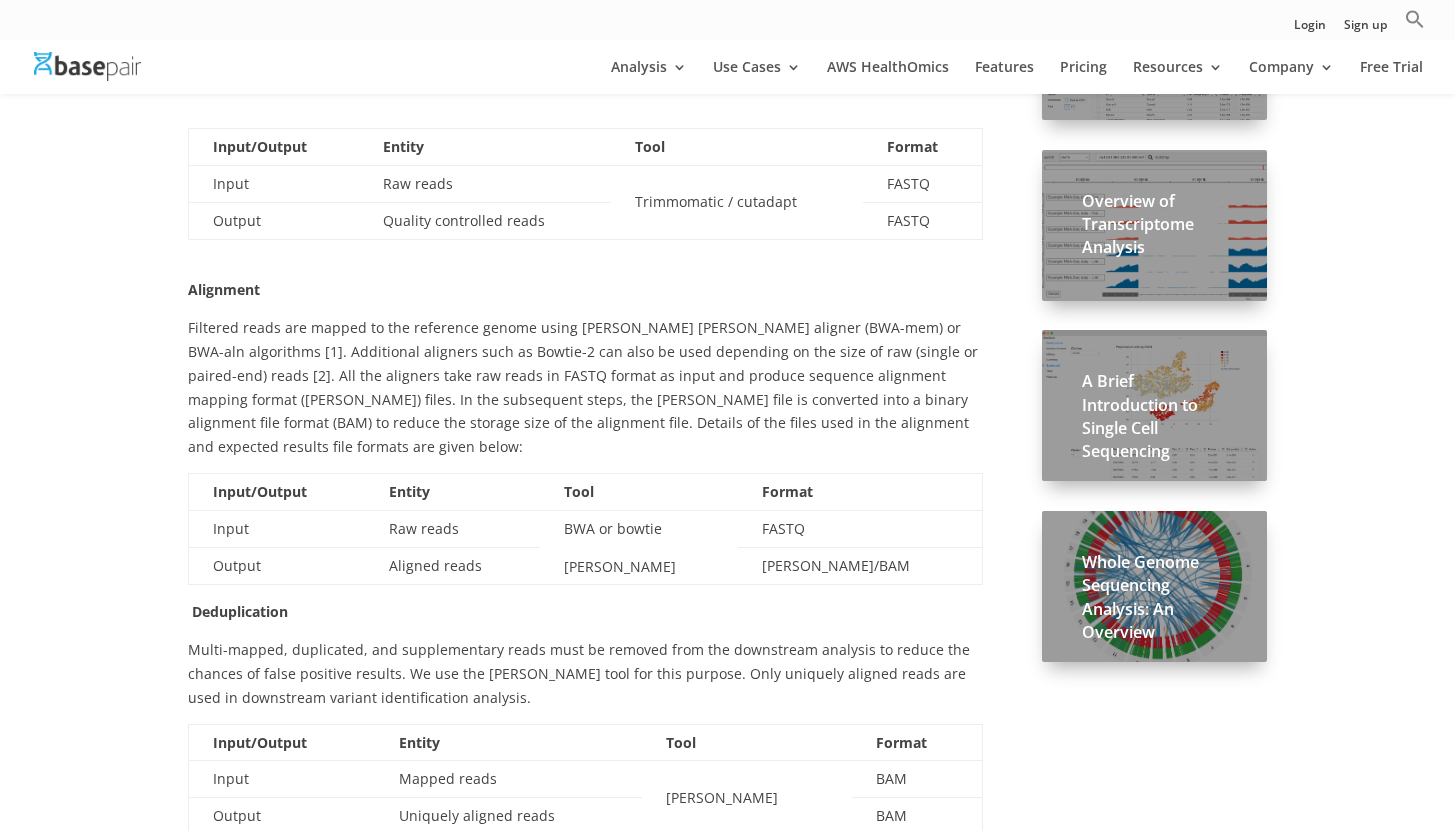 scroll, scrollTop: 770, scrollLeft: 0, axis: vertical 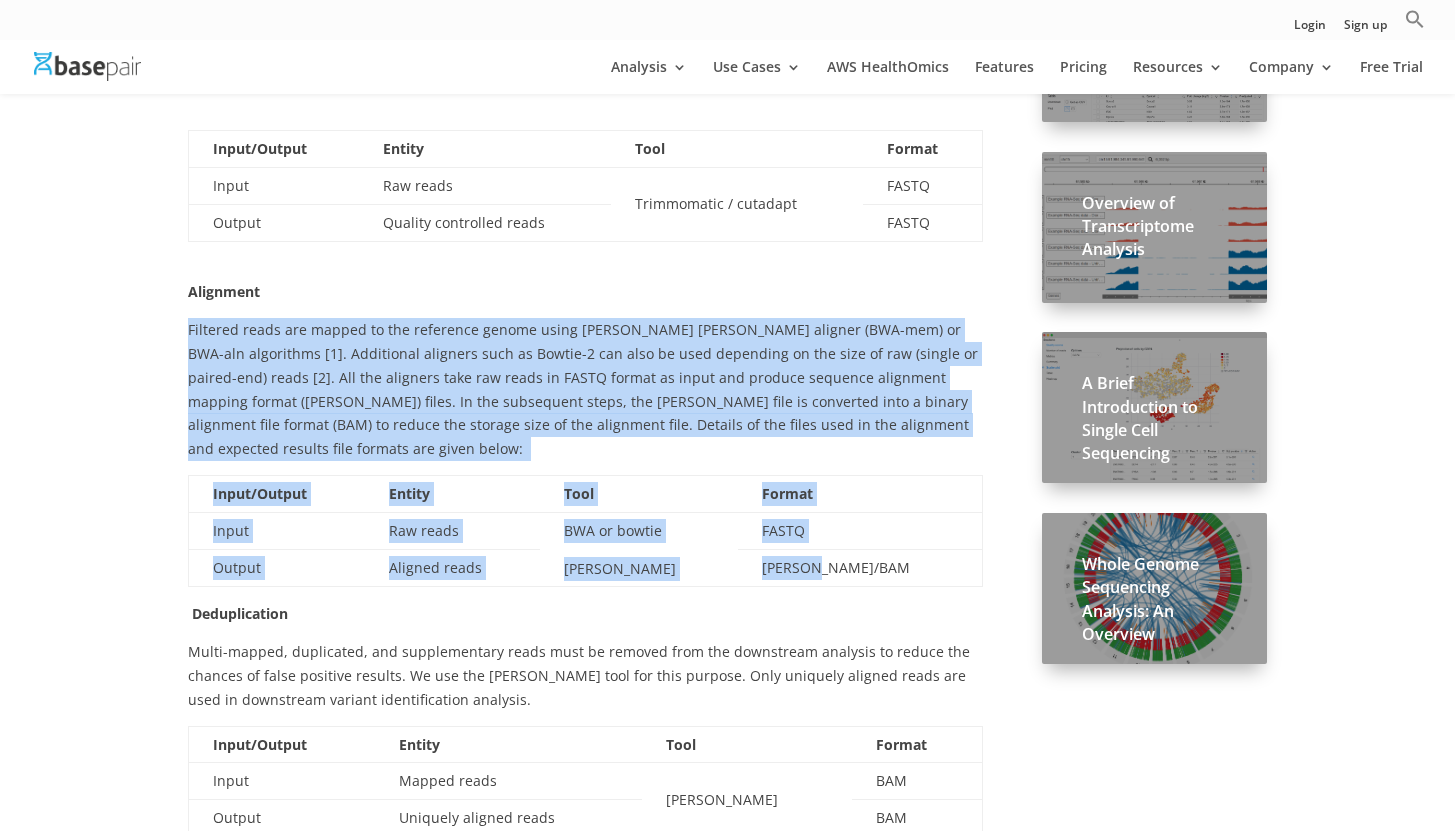 drag, startPoint x: 188, startPoint y: 303, endPoint x: 909, endPoint y: 532, distance: 756.4932 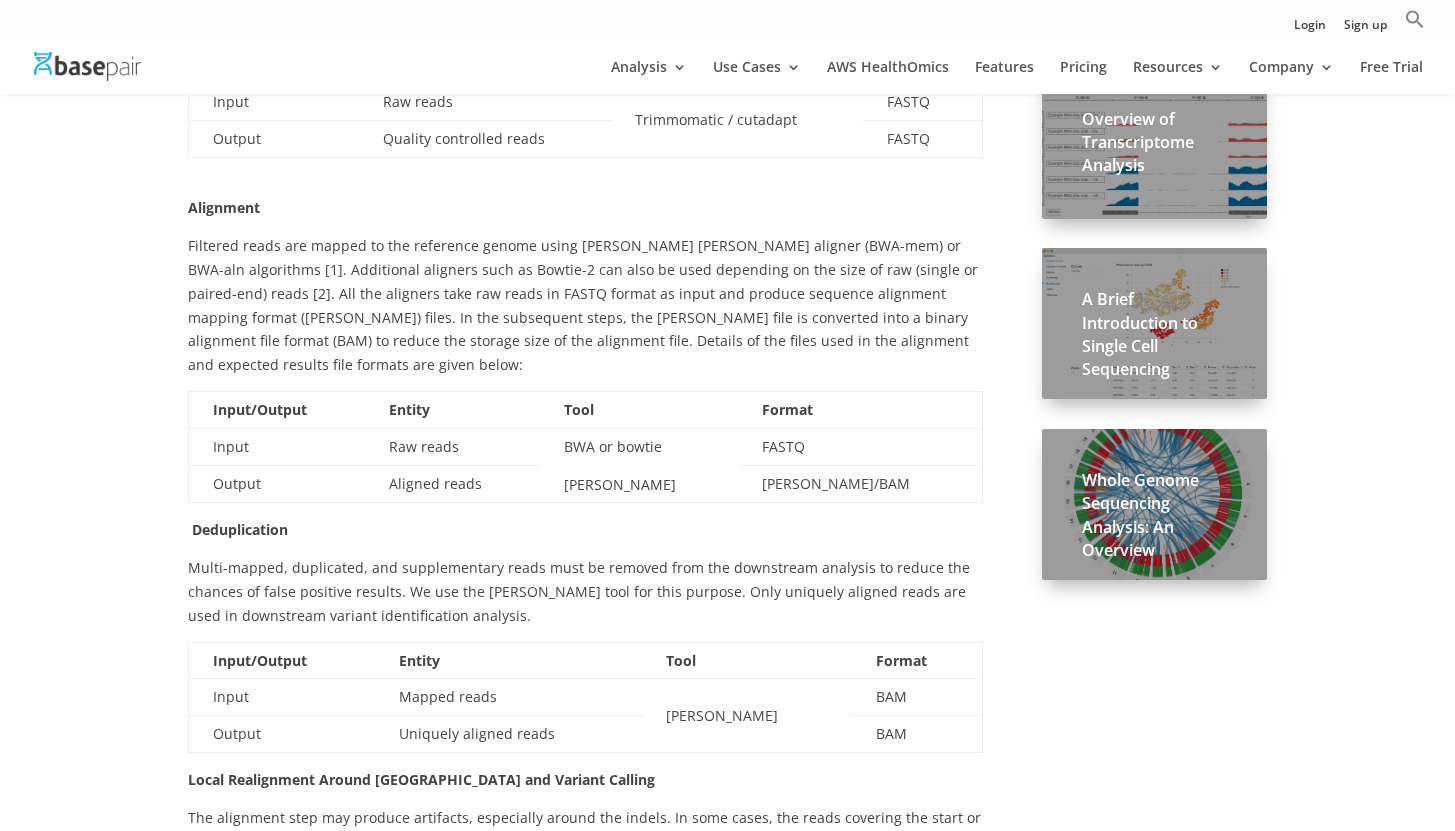 scroll, scrollTop: 889, scrollLeft: 0, axis: vertical 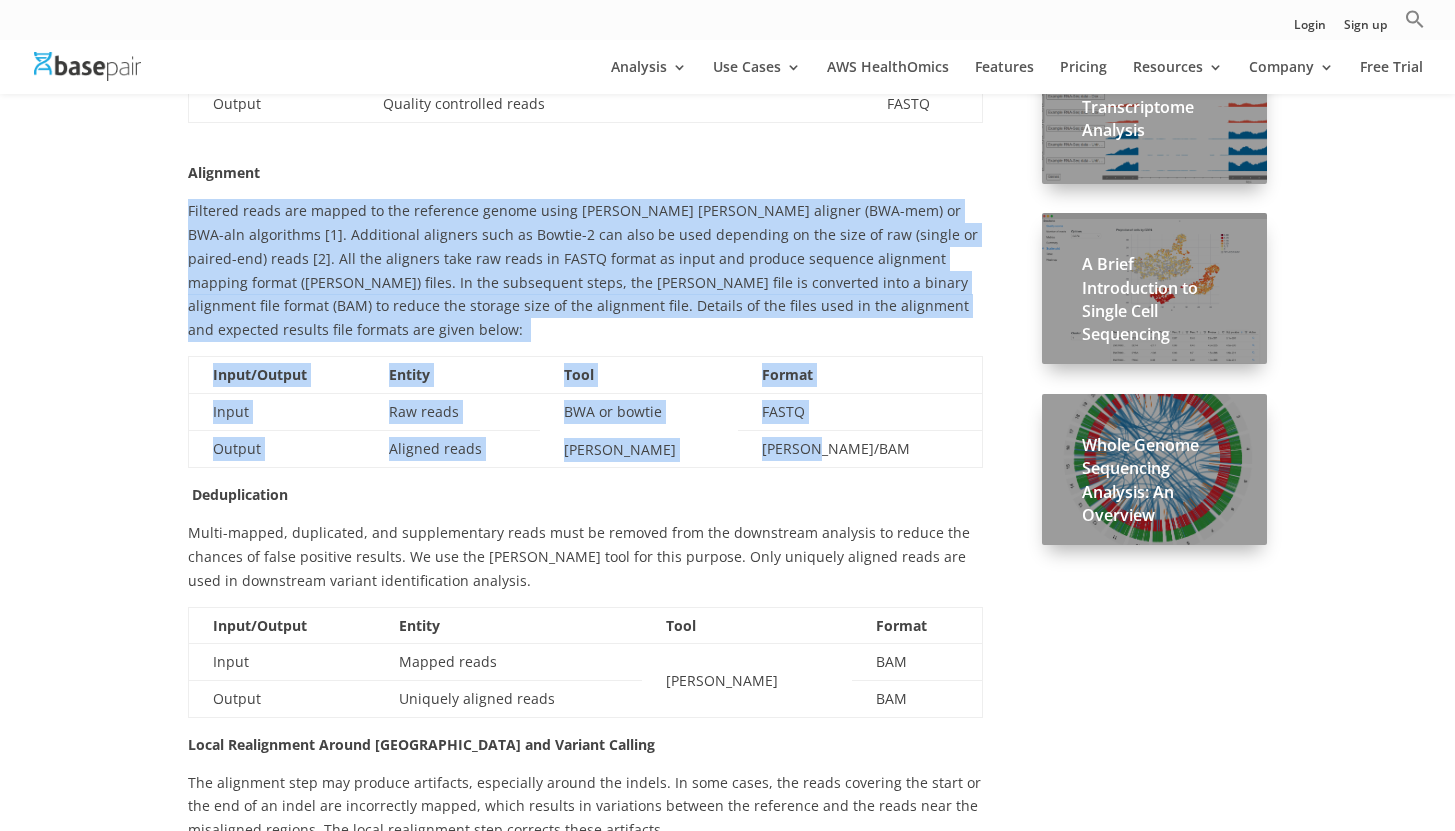 drag, startPoint x: 188, startPoint y: 188, endPoint x: 897, endPoint y: 413, distance: 743.8454 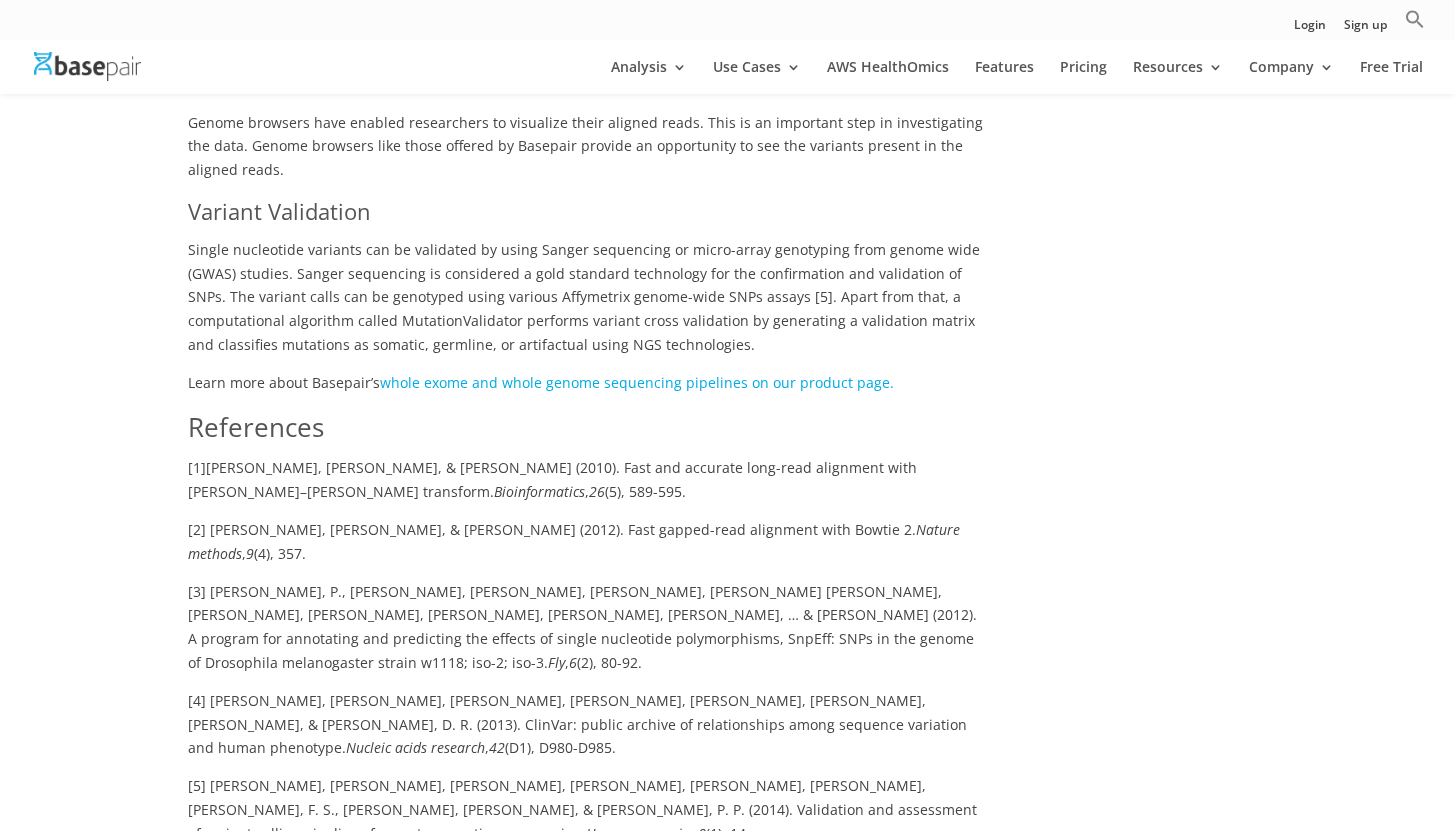 scroll, scrollTop: 2416, scrollLeft: 0, axis: vertical 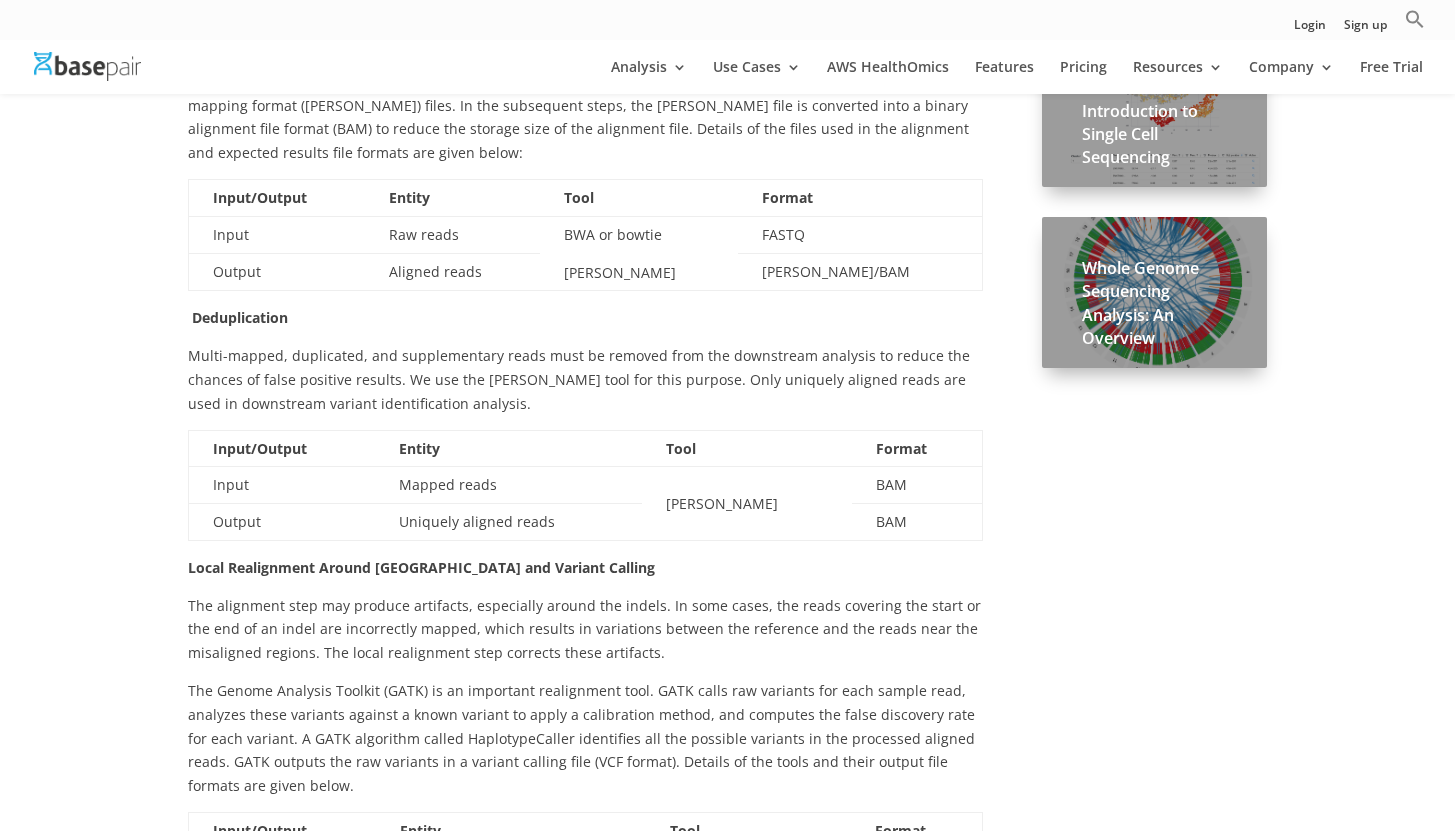 click on "Aligned reads" at bounding box center [452, 272] 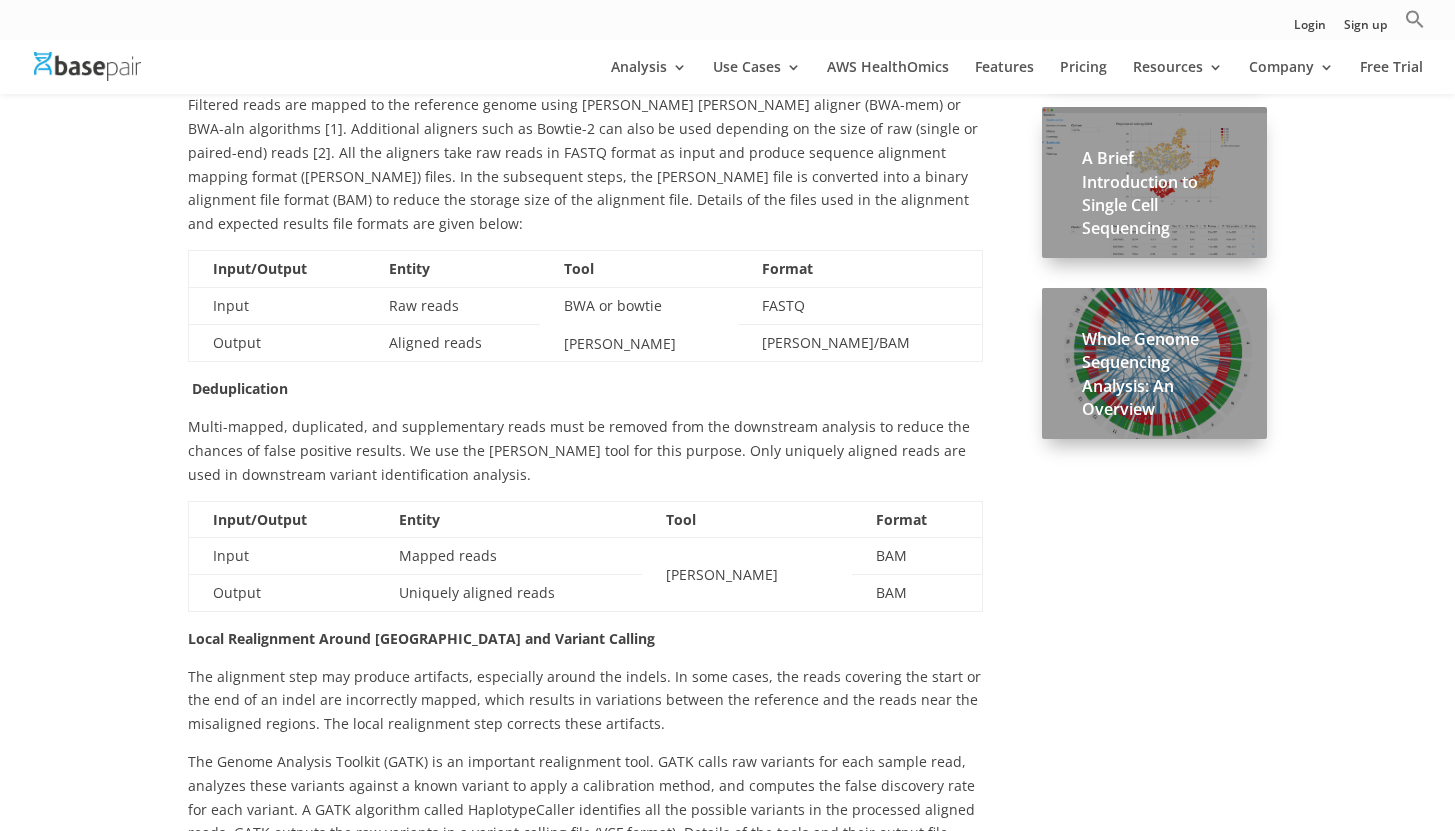 scroll, scrollTop: 902, scrollLeft: 0, axis: vertical 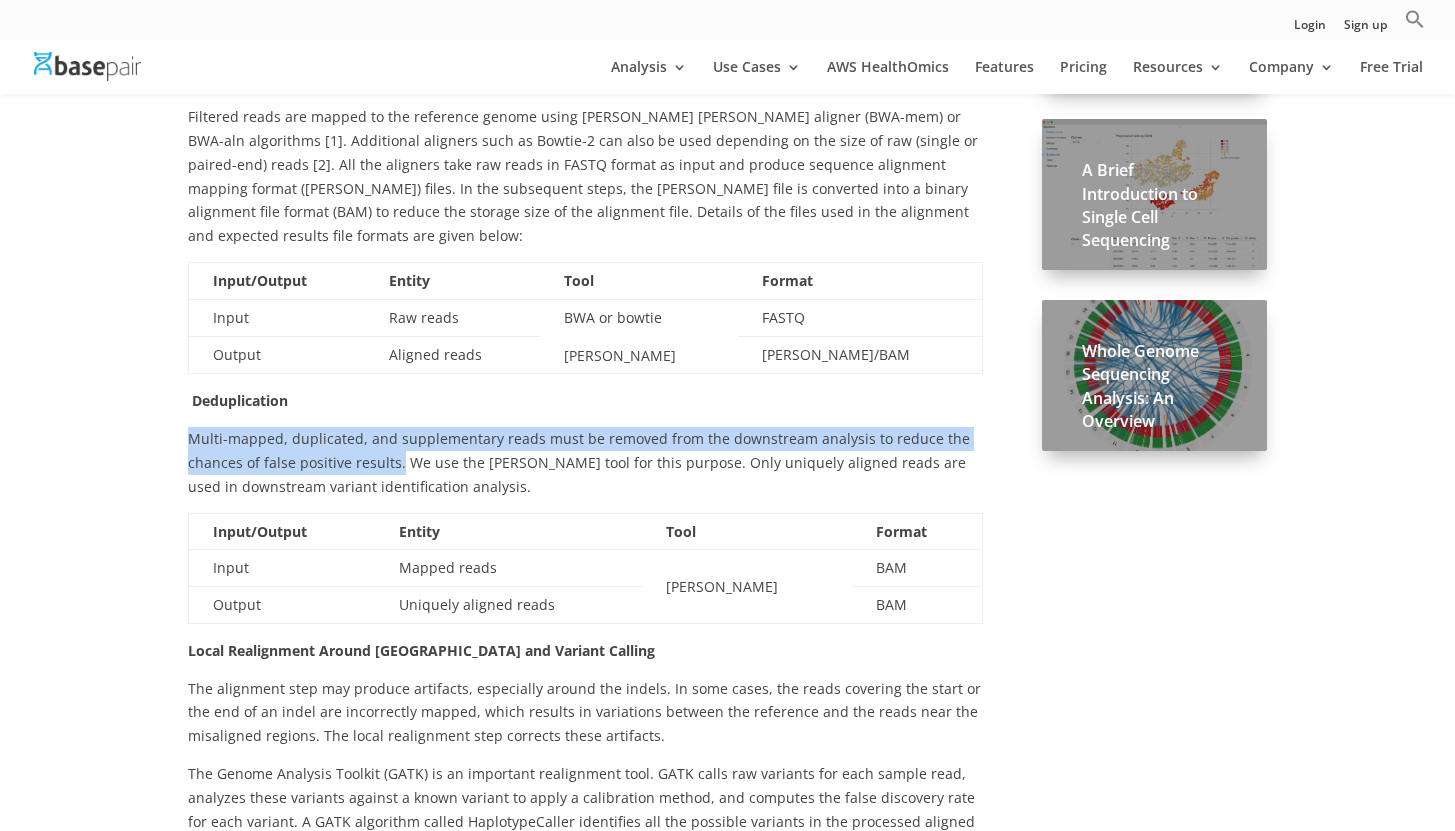 drag, startPoint x: 397, startPoint y: 418, endPoint x: 182, endPoint y: 390, distance: 216.81558 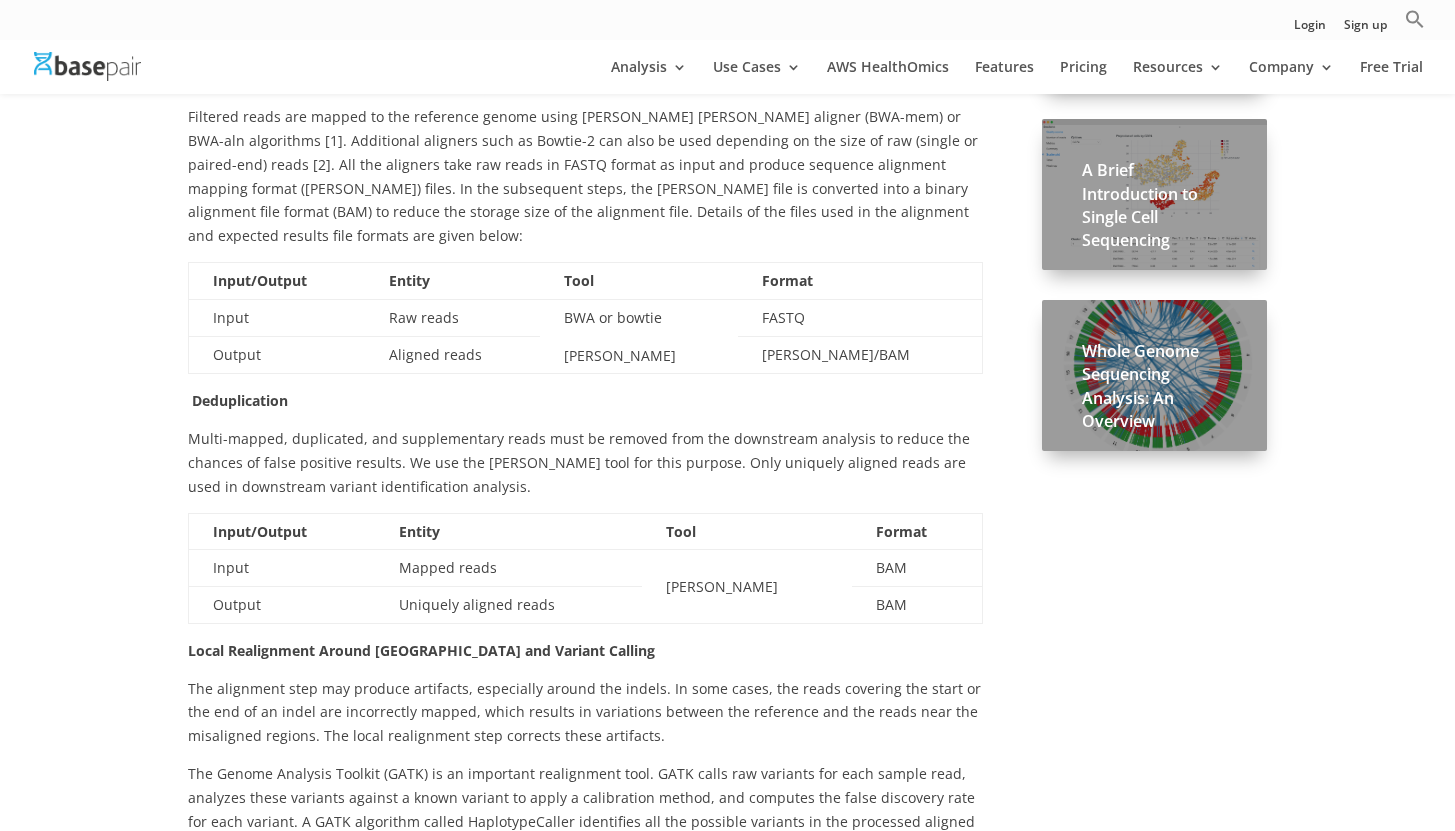 click on "Multi-mapped, duplicated, and supplementary reads must be removed from the downstream analysis to reduce the chances of false positive results. We use the [PERSON_NAME] tool for this purpose. Only uniquely aligned reads are used in downstream variant identification analysis." at bounding box center (585, 469) 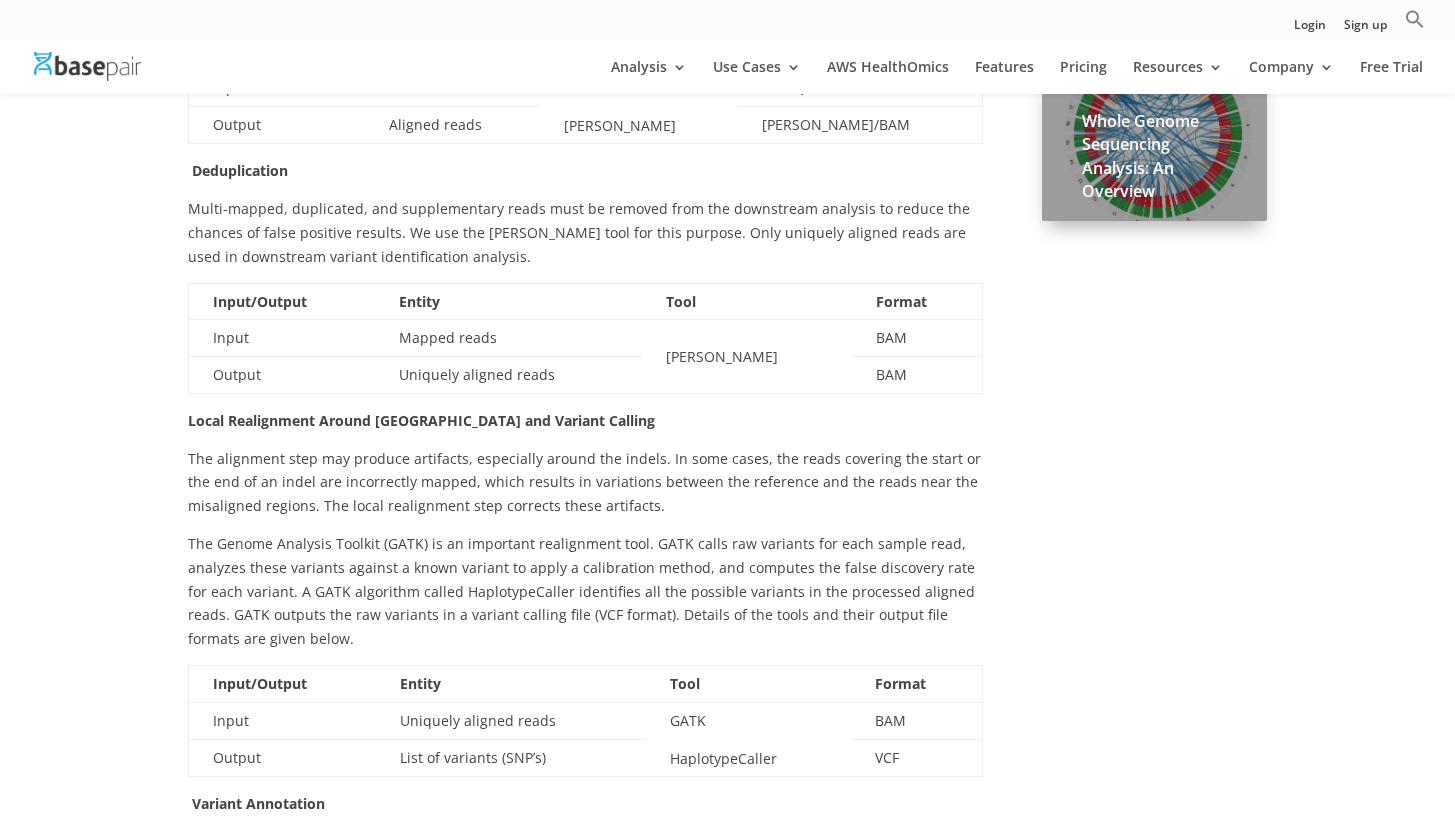 scroll, scrollTop: 1212, scrollLeft: 0, axis: vertical 